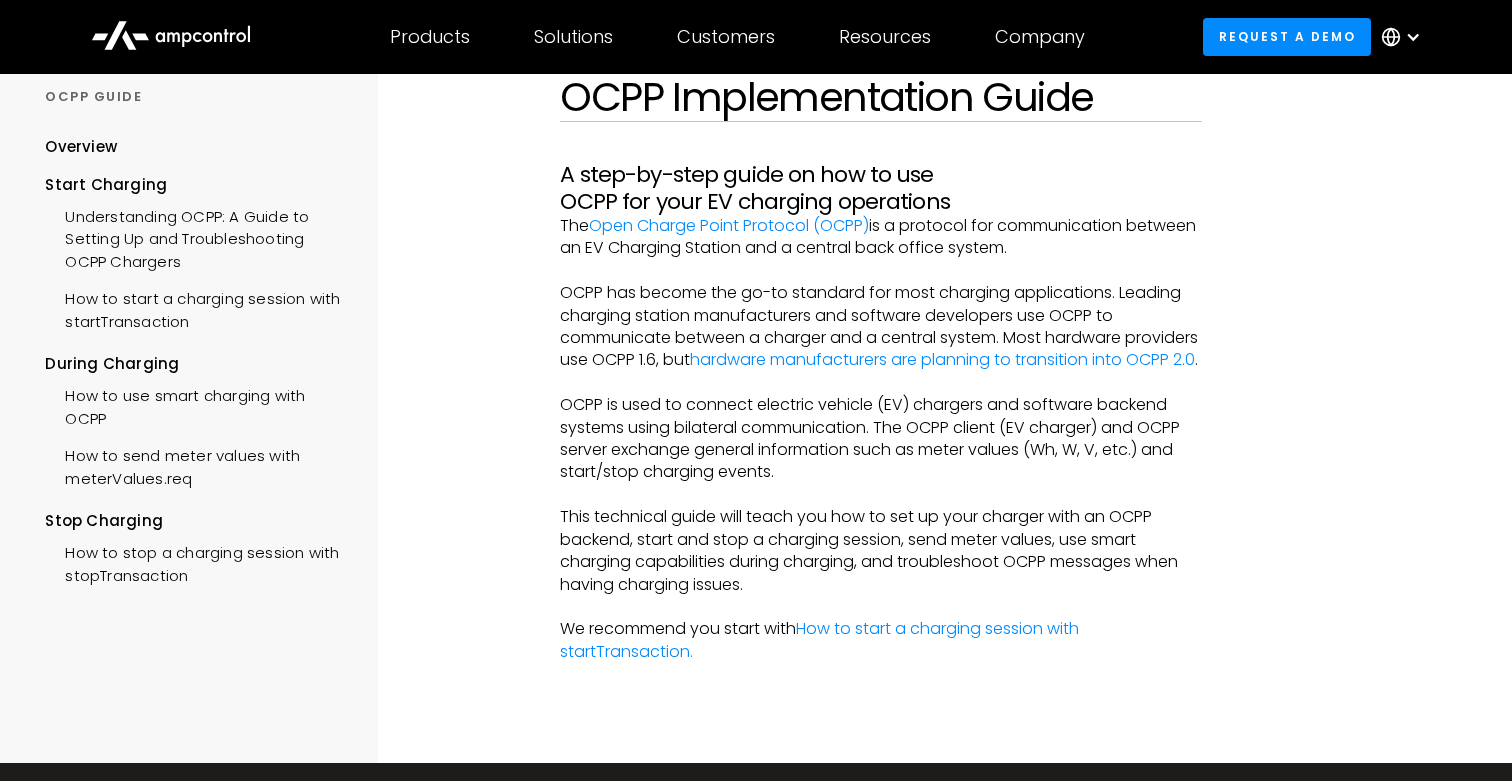 scroll, scrollTop: 0, scrollLeft: 0, axis: both 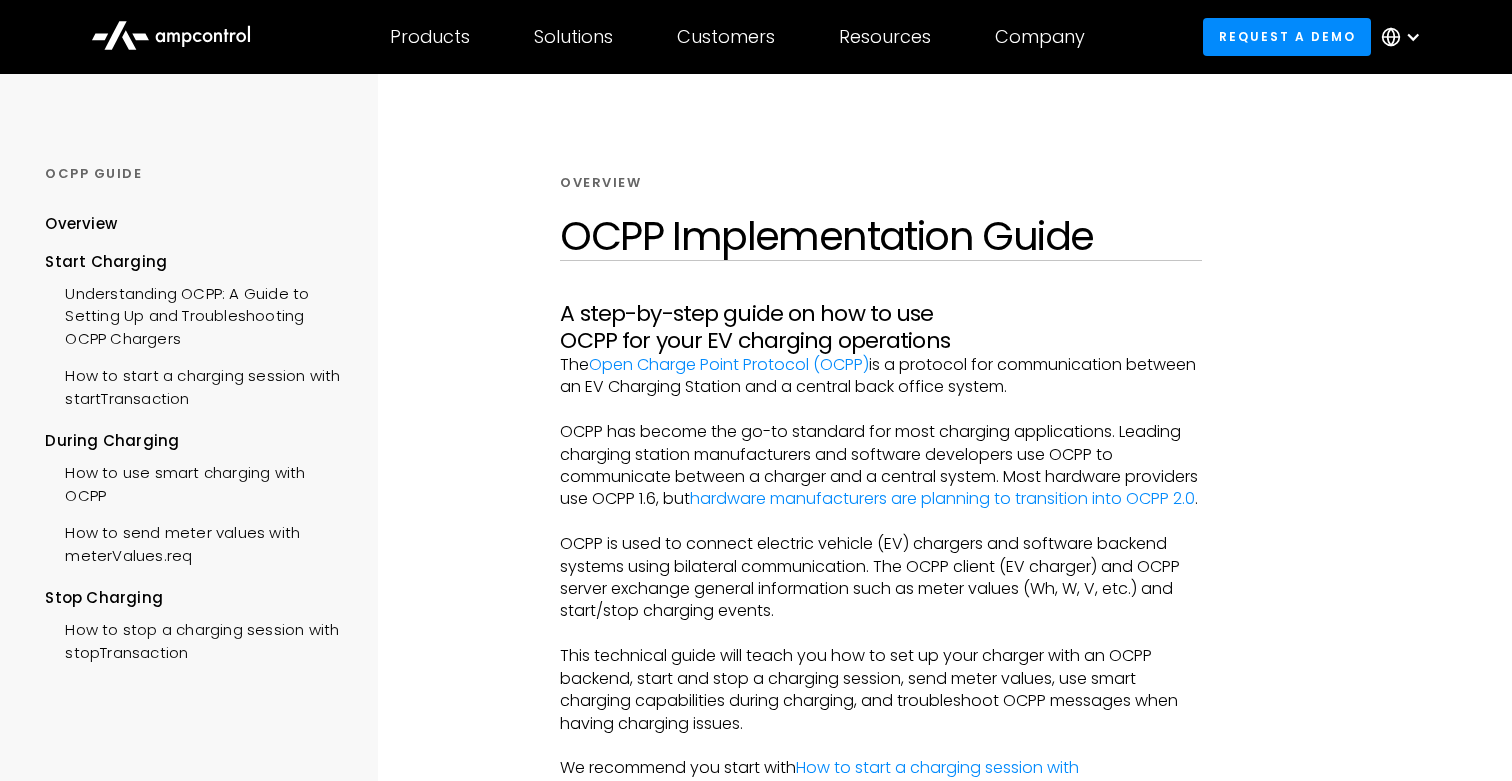 click on "OCPP has become the go-to standard for most charging applications. Leading charging station manufacturers and software developers use OCPP to communicate between a charger and a central system. Most hardware providers use OCPP 1.6, but  hardware manufacturers are planning to transition into OCPP 2.0 ." at bounding box center [880, 466] 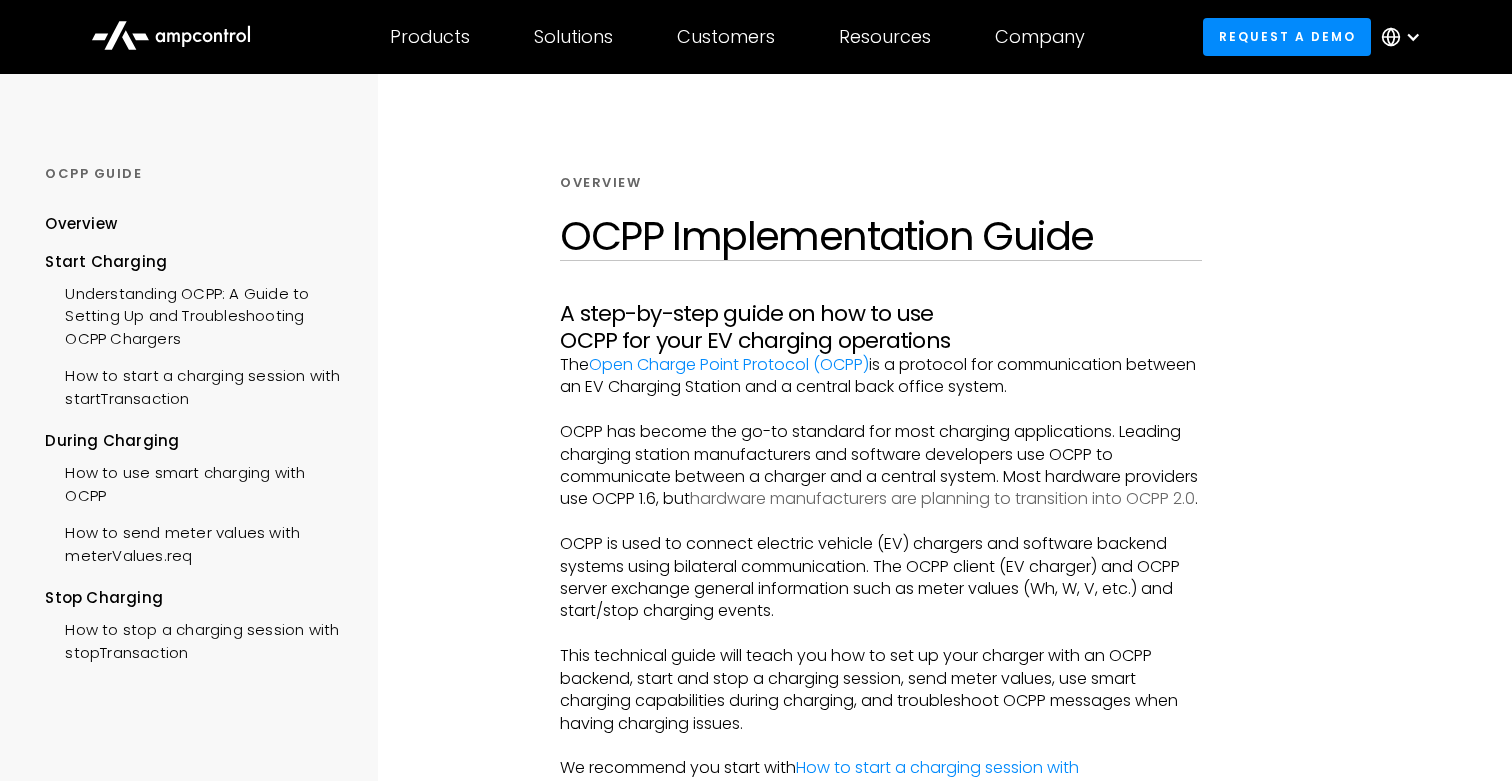click on "hardware manufacturers are planning to transition into OCPP 2.0" at bounding box center (942, 498) 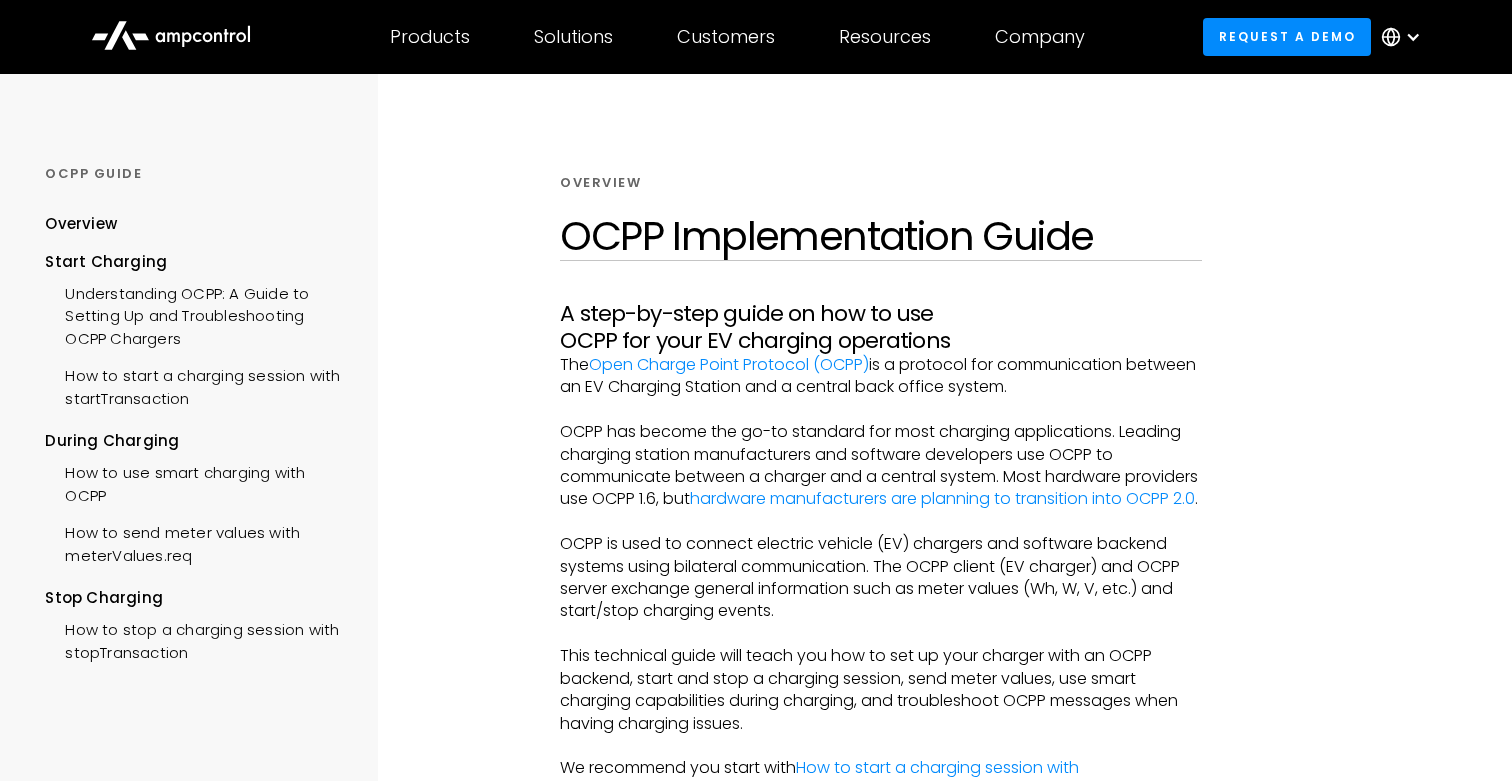 click on "OCPP has become the go-to standard for most charging applications. Leading charging station manufacturers and software developers use OCPP to communicate between a charger and a central system. Most hardware providers use OCPP 1.6, but  hardware manufacturers are planning to transition into OCPP 2.0 ." at bounding box center [880, 466] 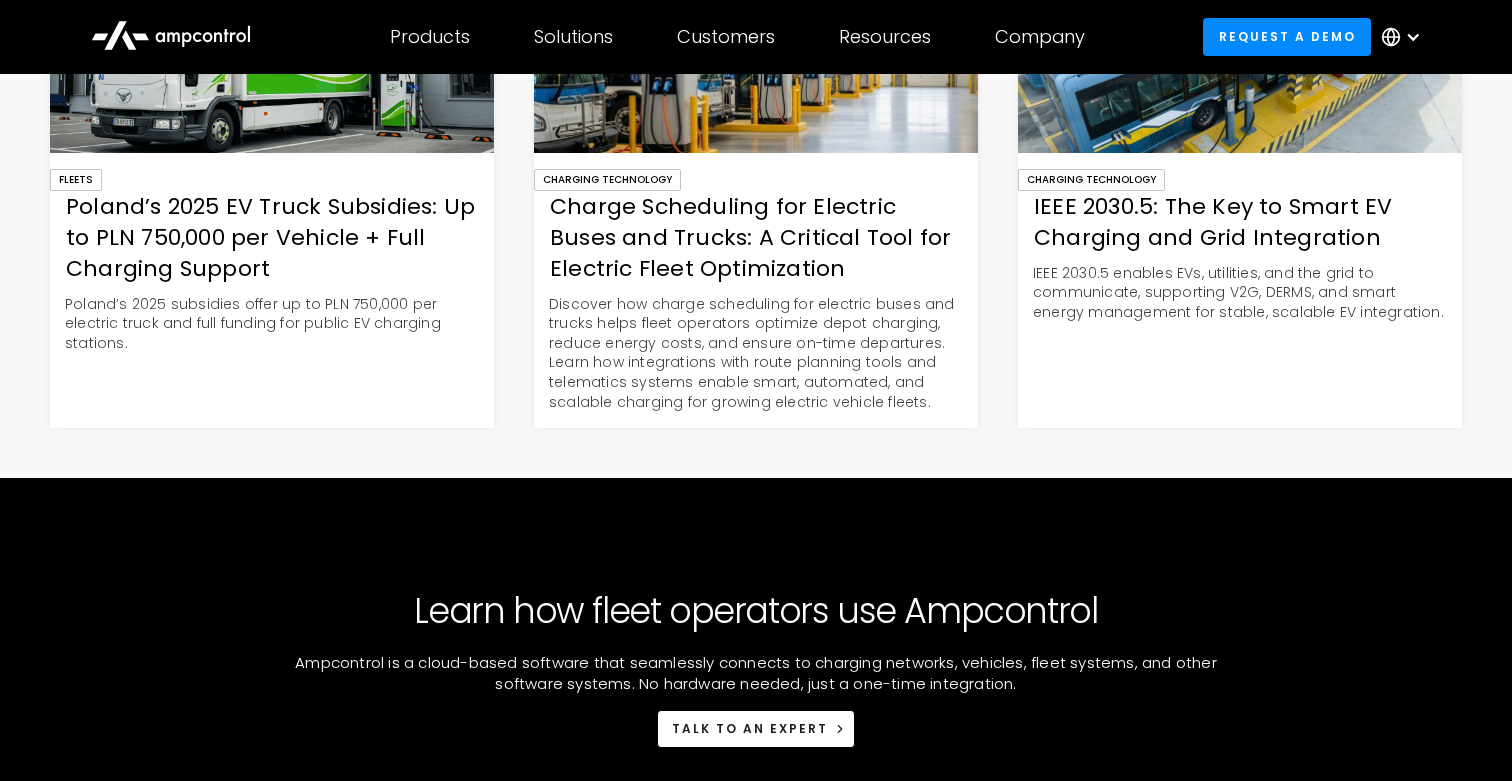 scroll, scrollTop: 5790, scrollLeft: 0, axis: vertical 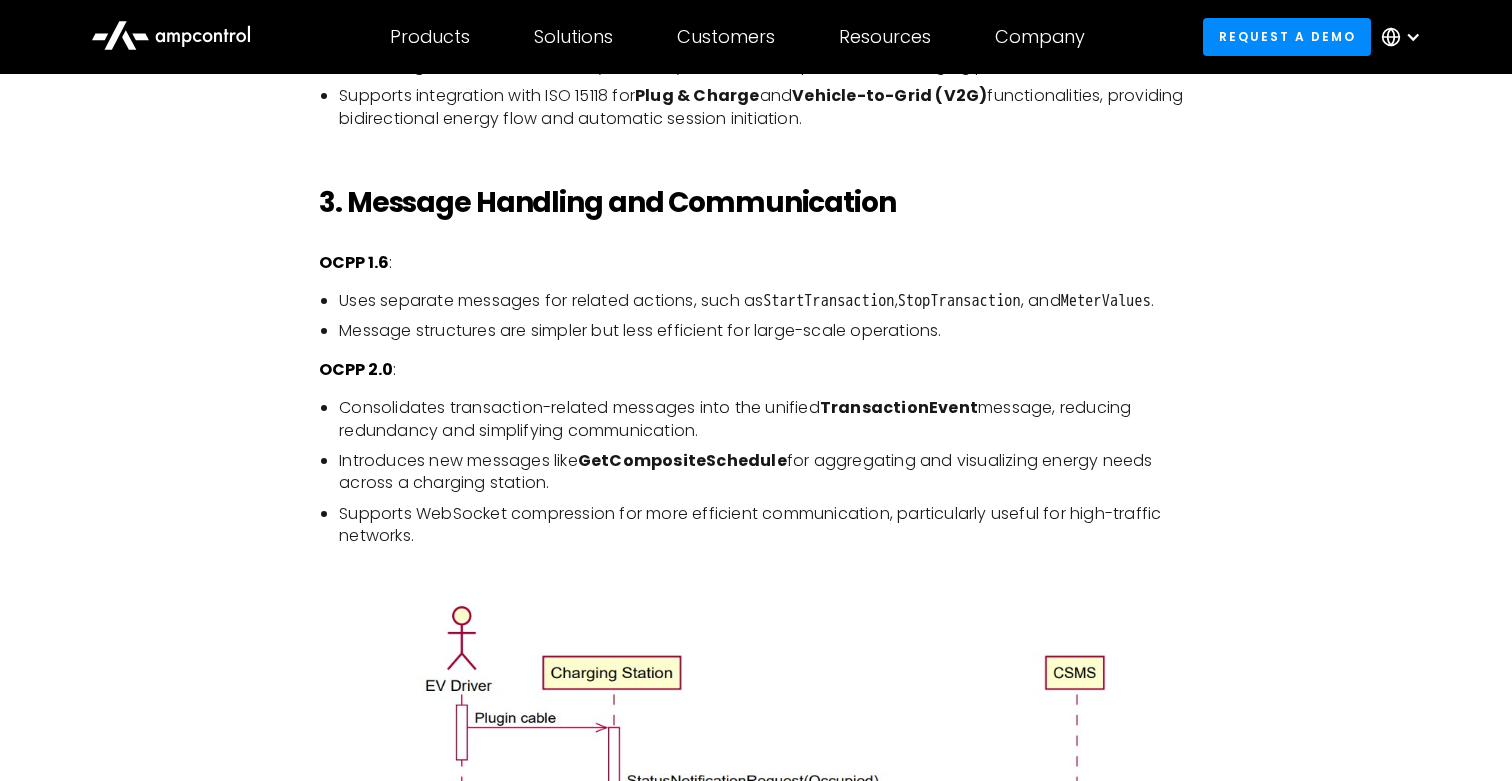 click on "Introduces new messages like  GetCompositeSchedule  for aggregating and visualizing energy needs across a charging station." at bounding box center [766, 472] 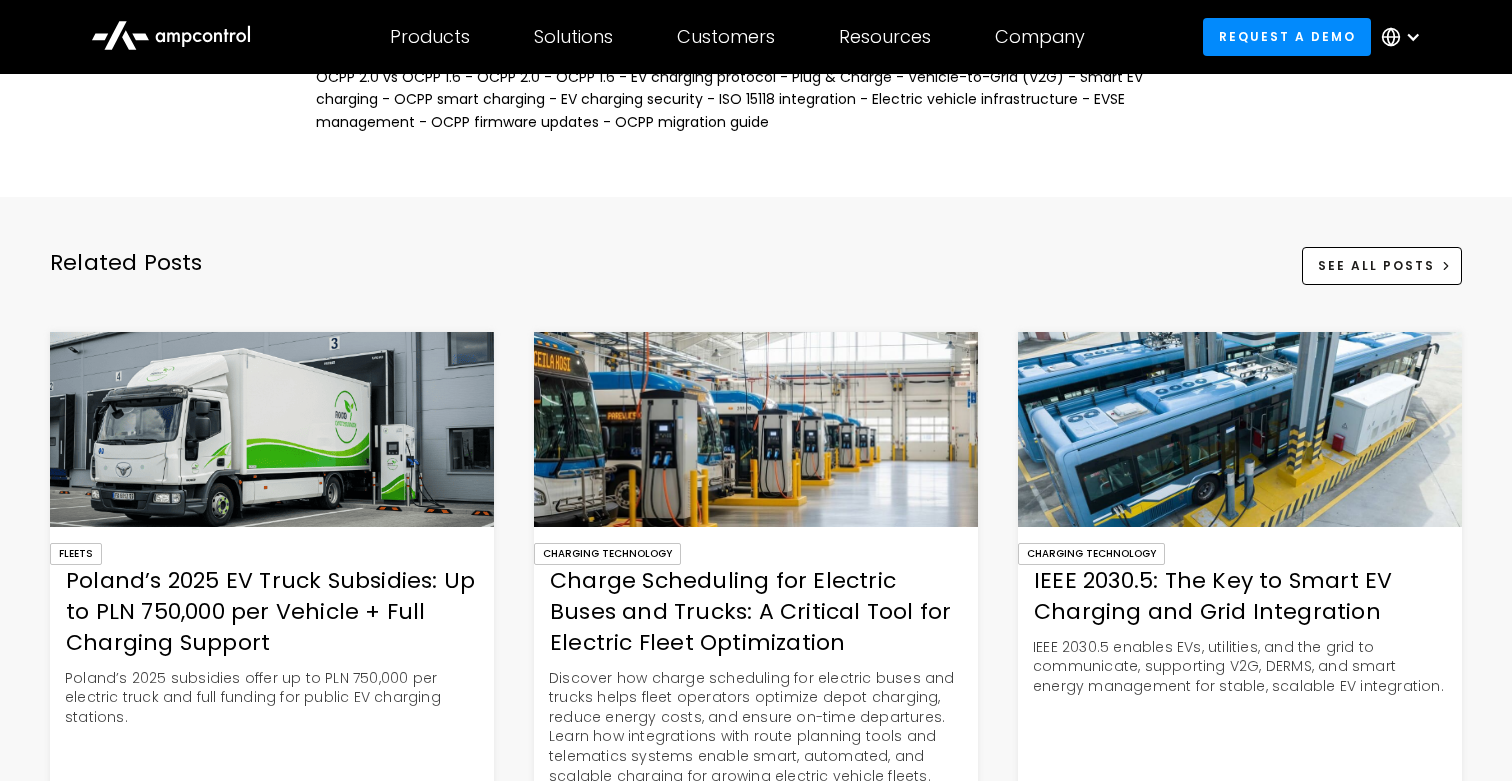 scroll, scrollTop: 5412, scrollLeft: 0, axis: vertical 